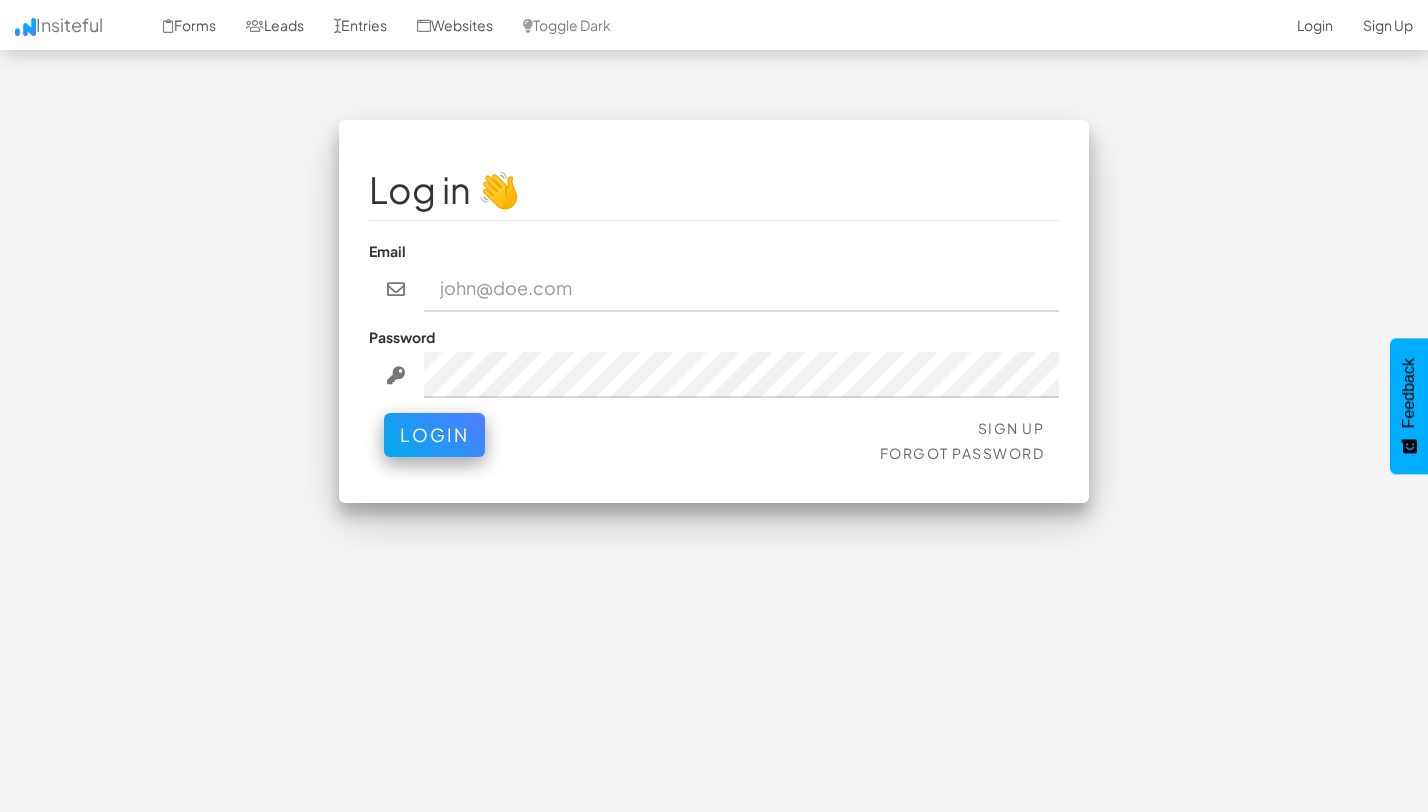 scroll, scrollTop: 0, scrollLeft: 0, axis: both 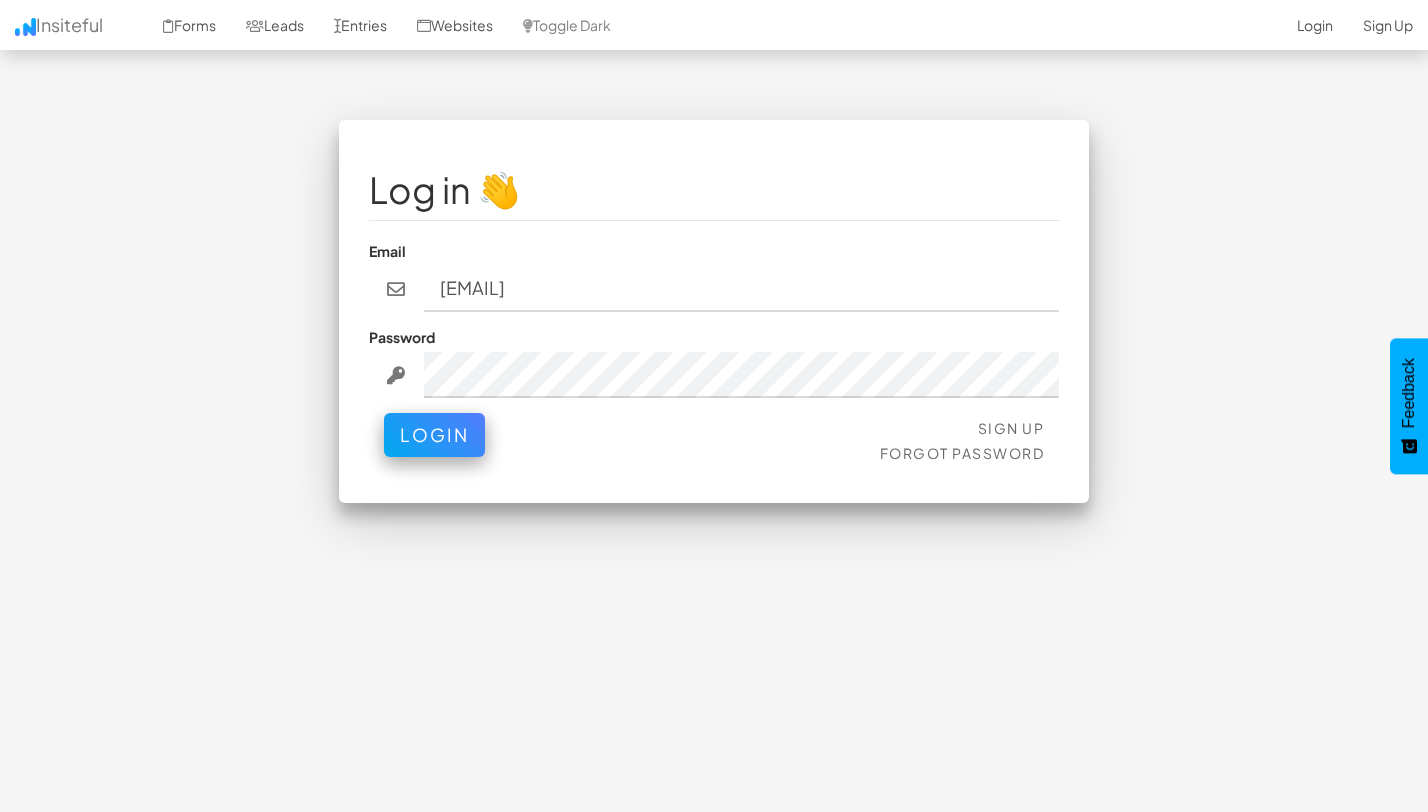 click at bounding box center (396, 375) 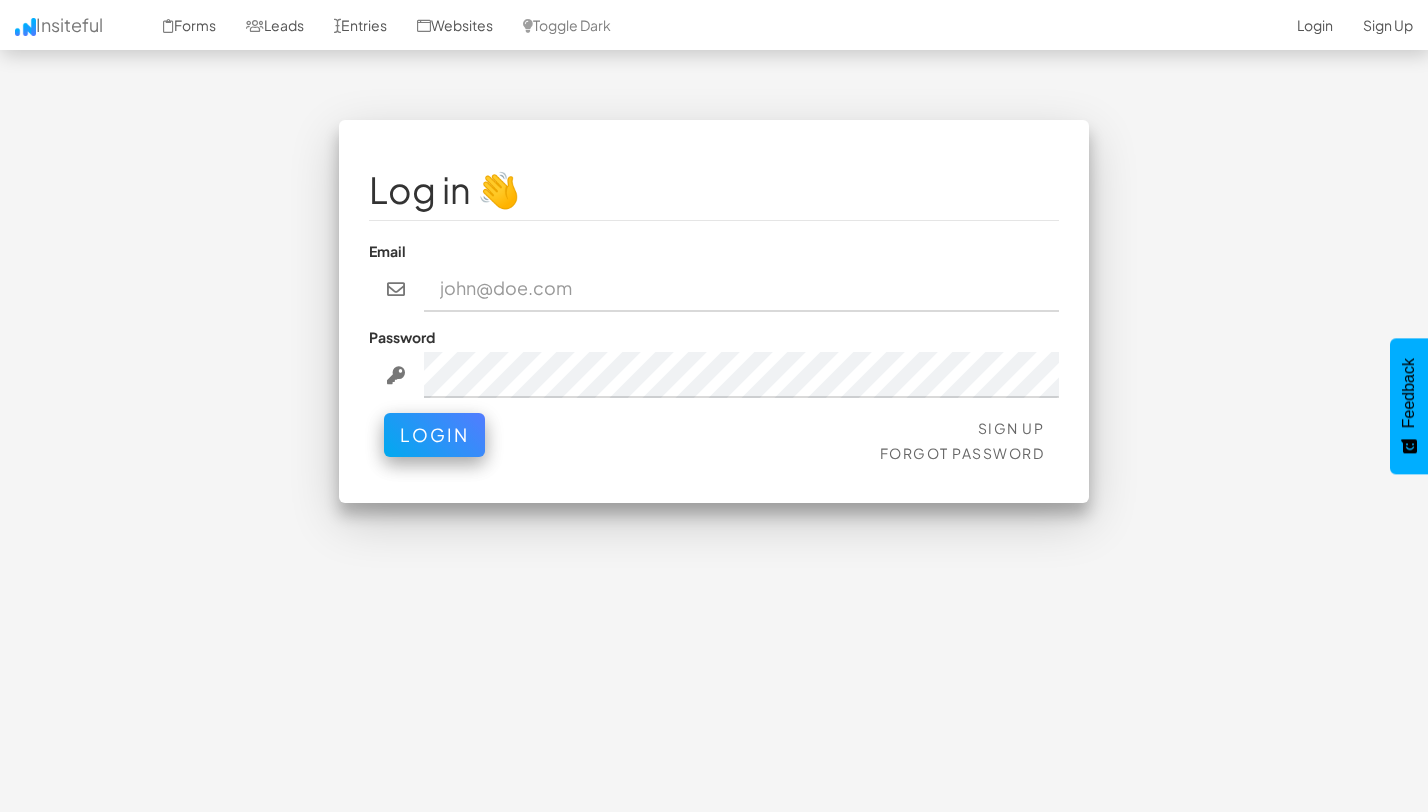 scroll, scrollTop: 0, scrollLeft: 0, axis: both 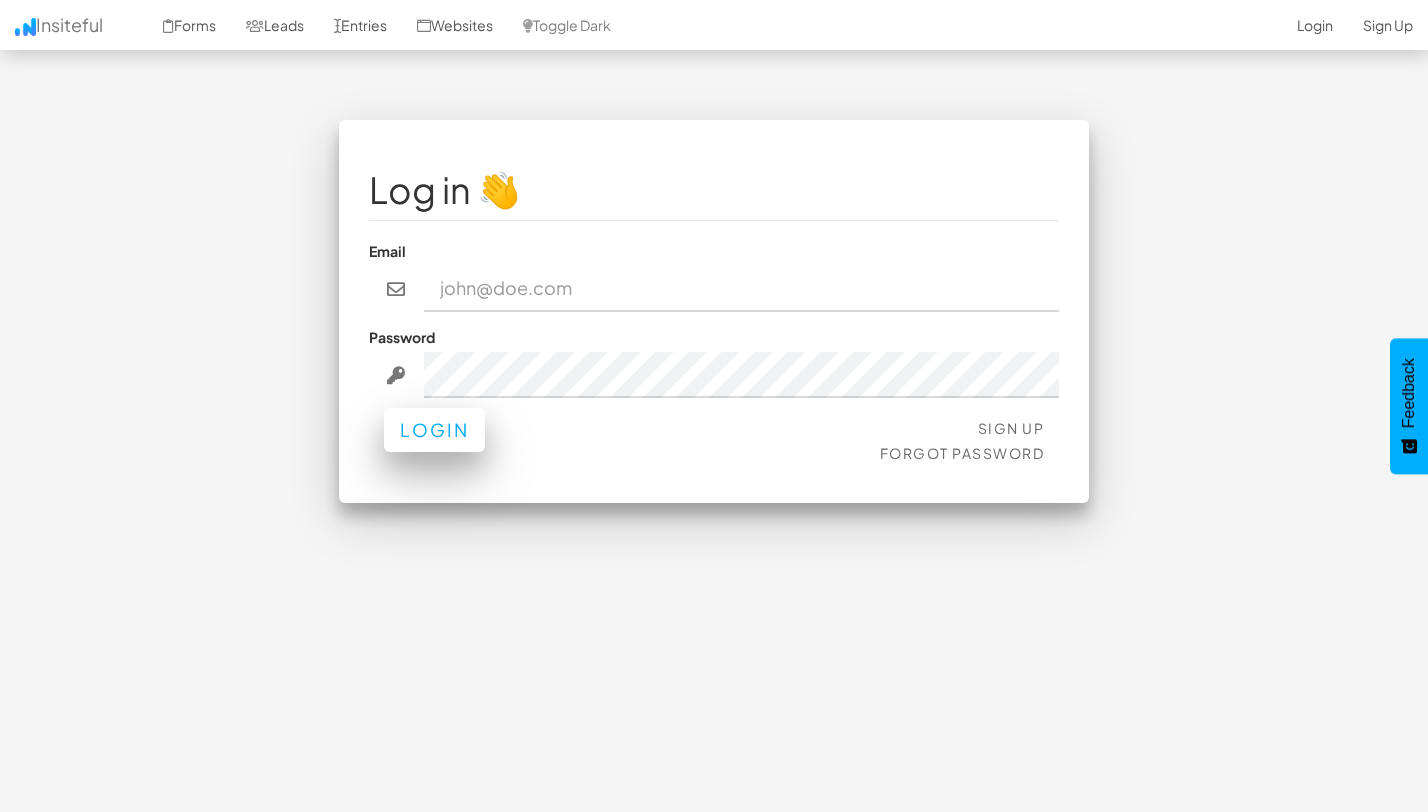 type on "team@joinopus.org" 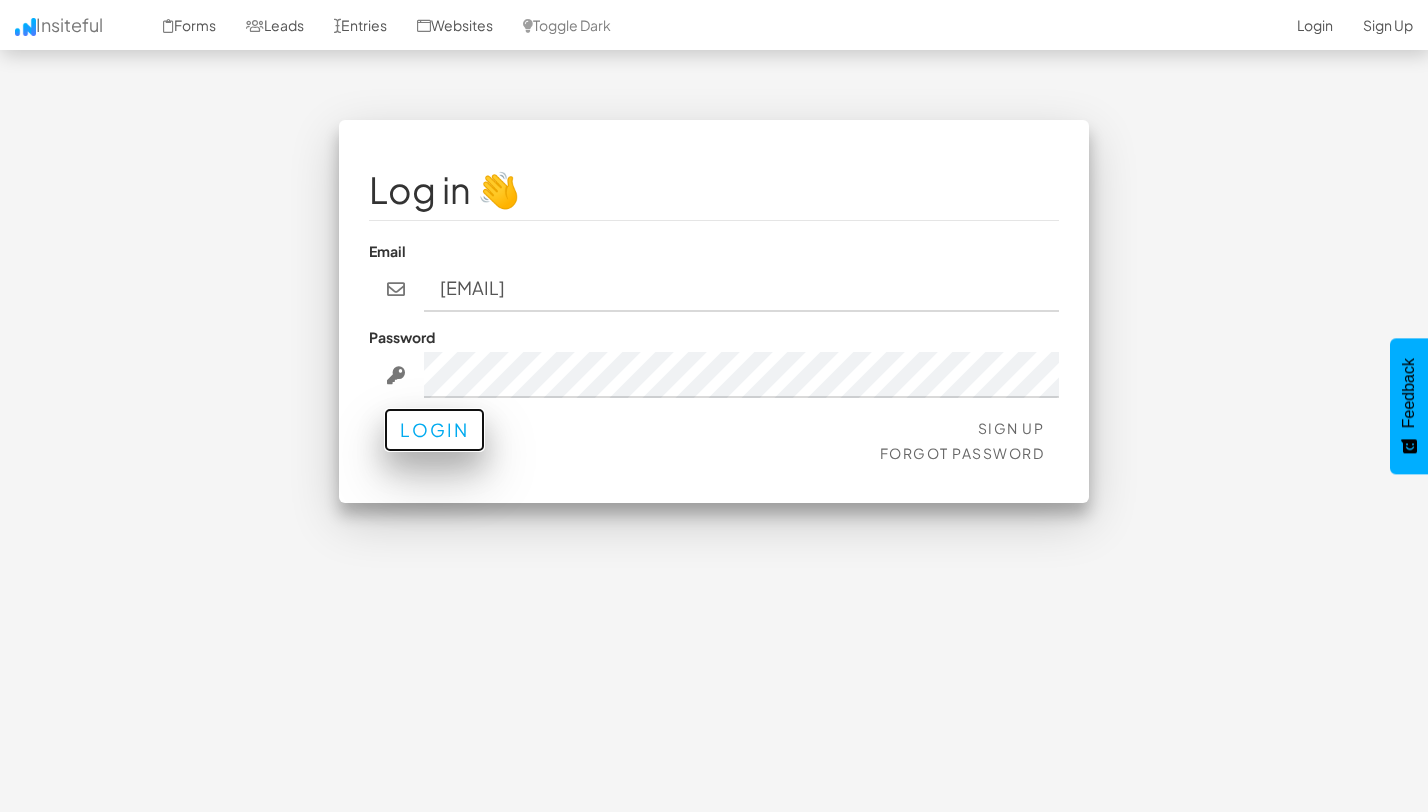 click on "Login" at bounding box center (434, 430) 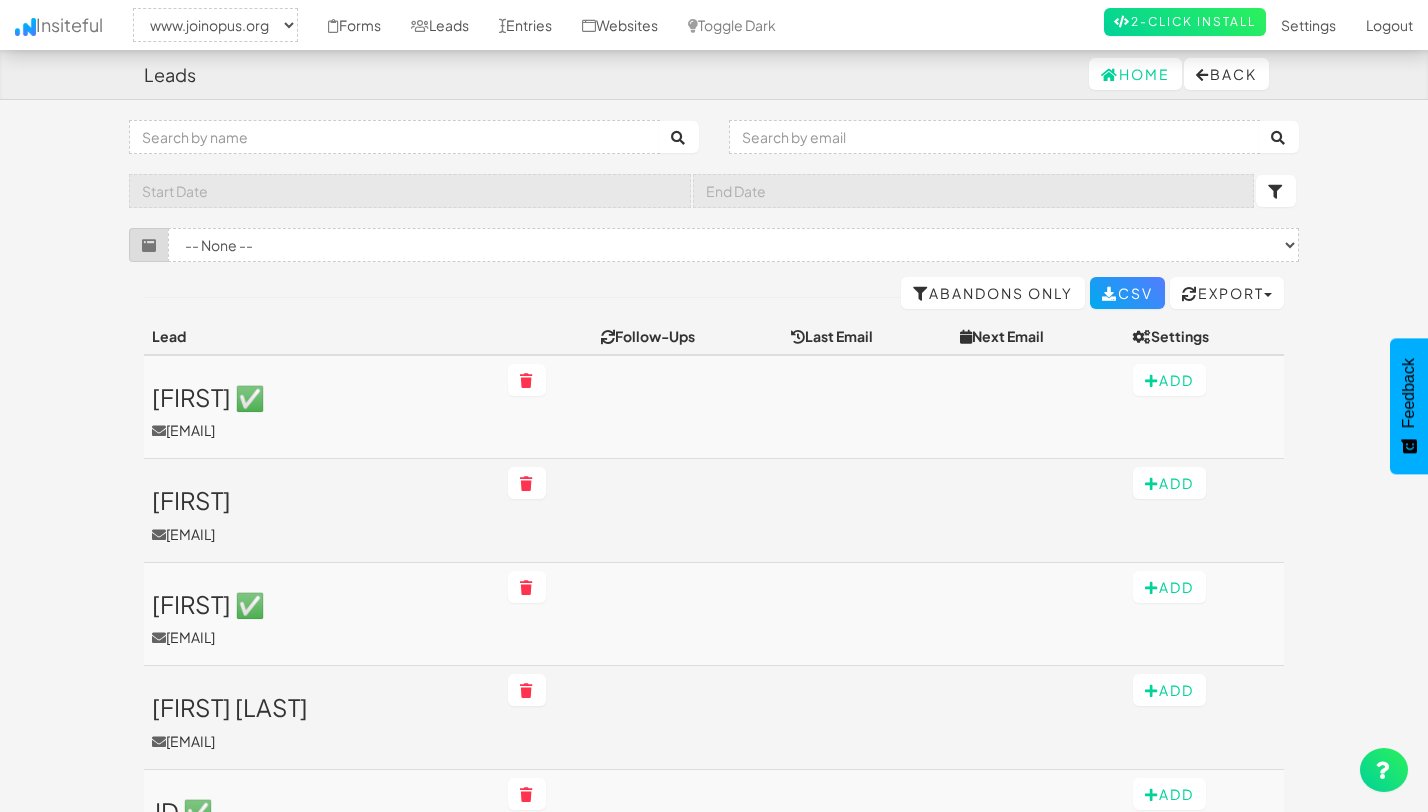 select on "2352" 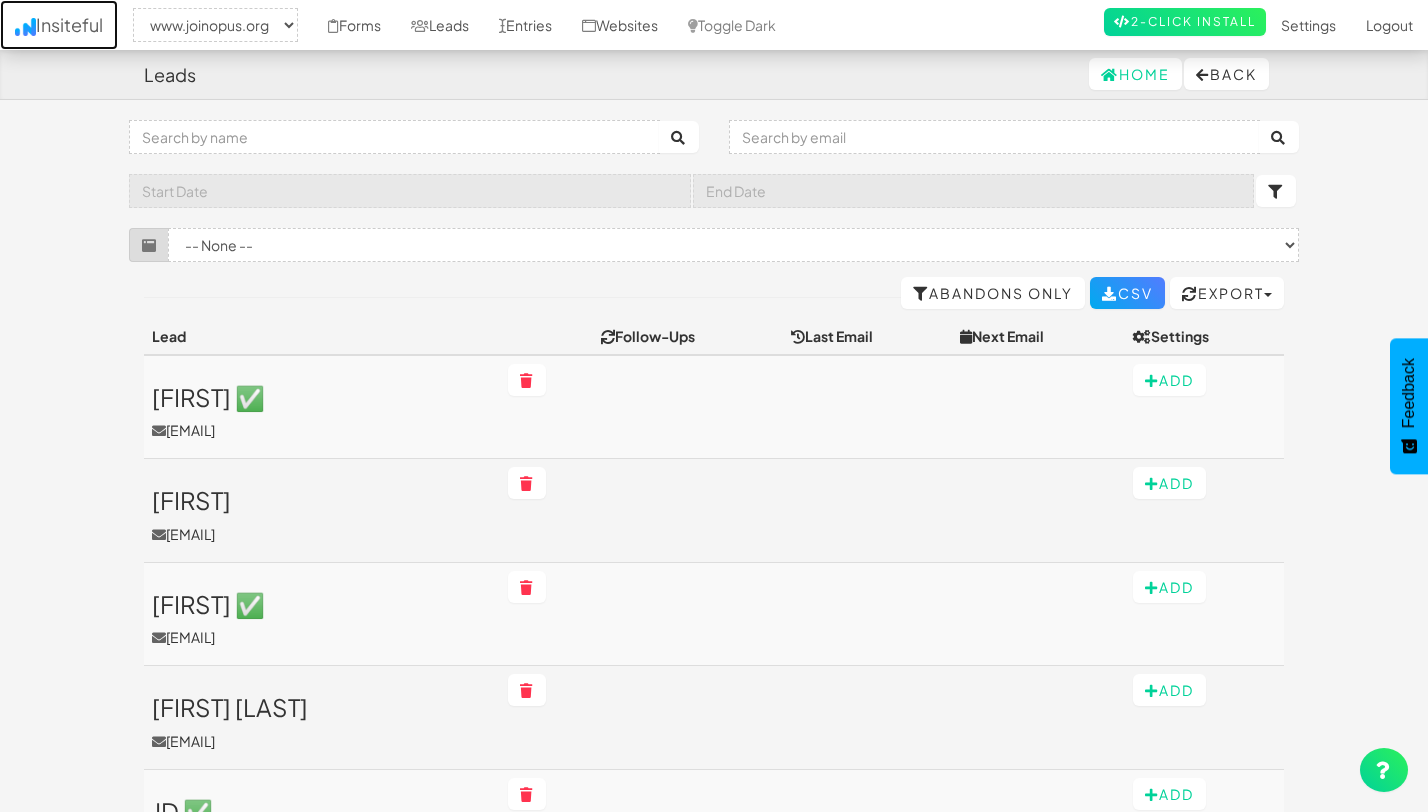 click on "Insiteful" at bounding box center (59, 25) 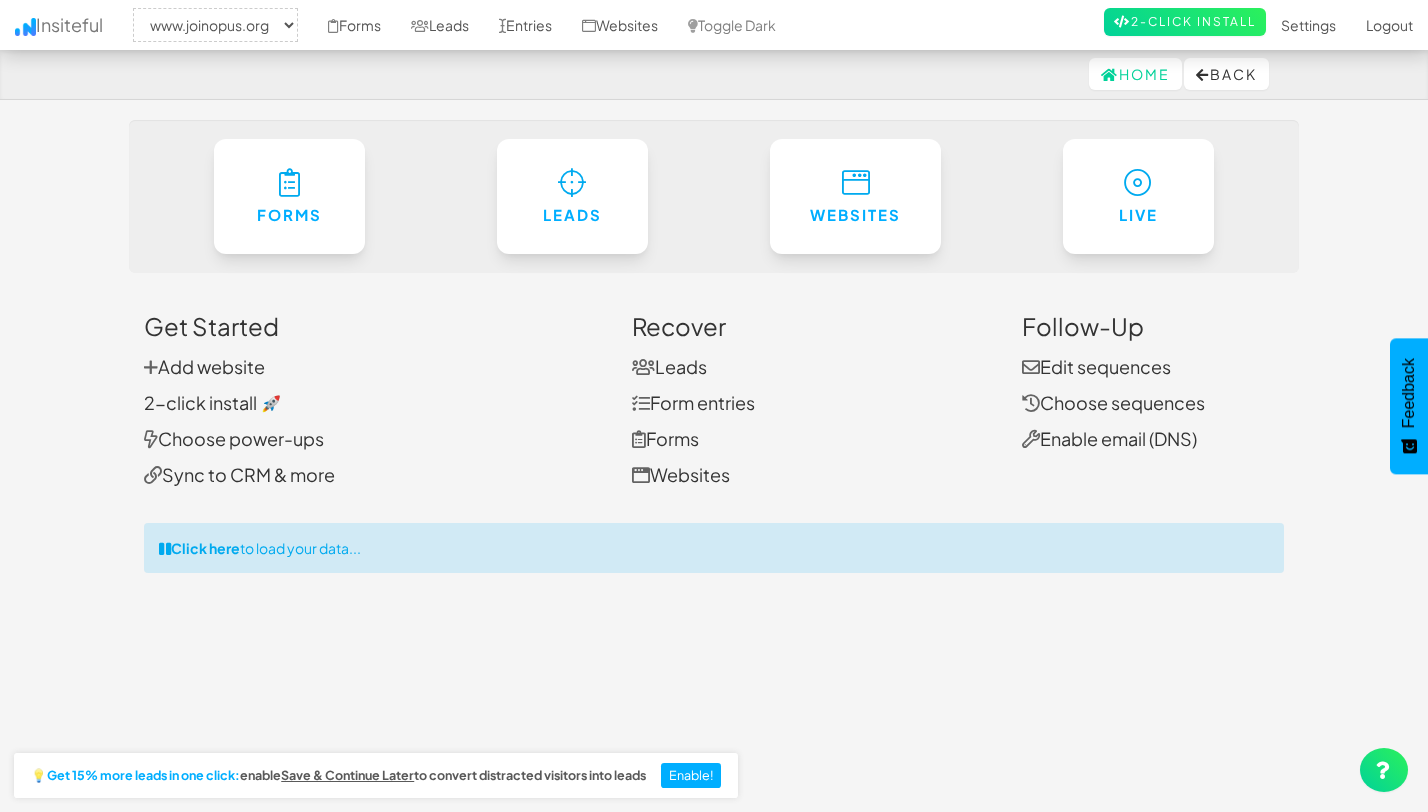 select on "2352" 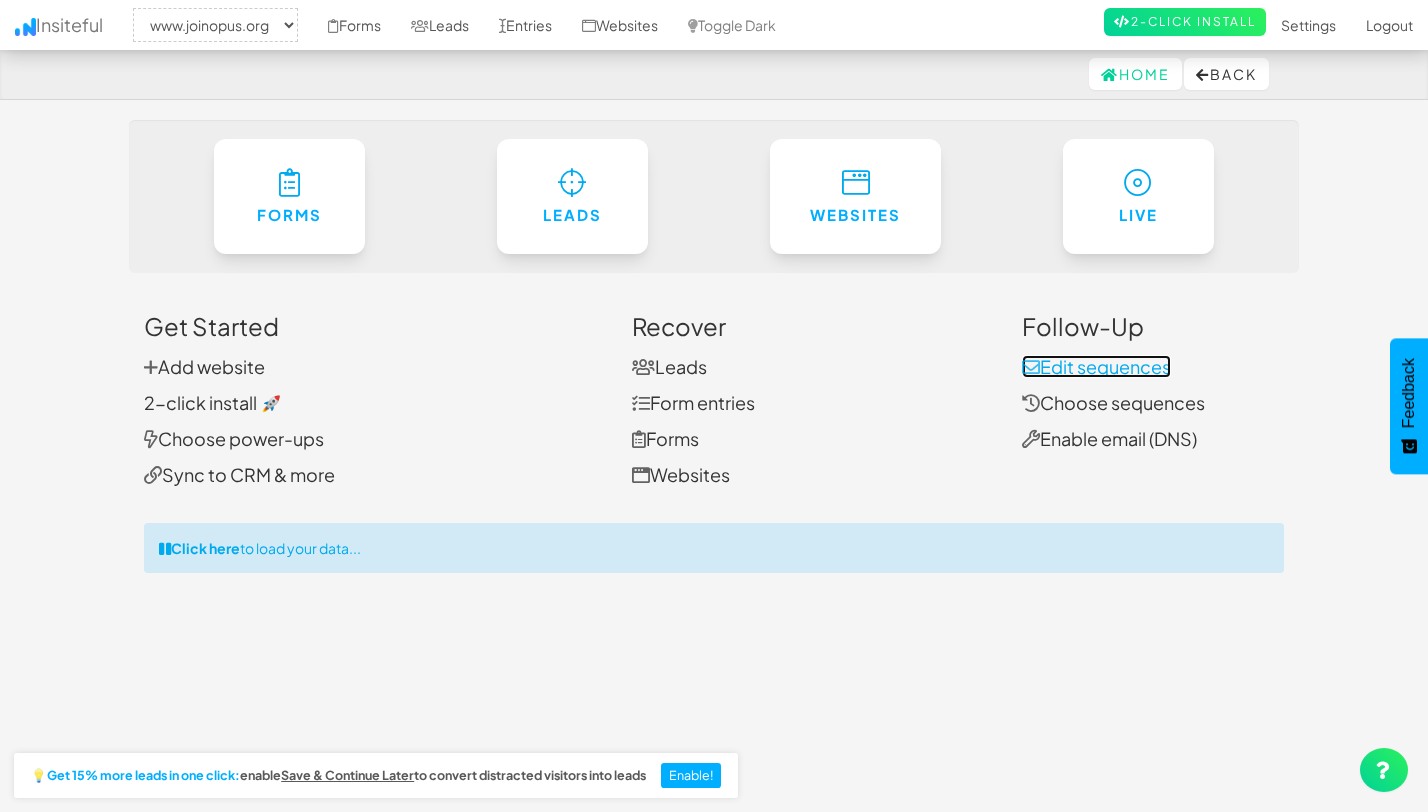 click on "Edit sequences" at bounding box center (1096, 366) 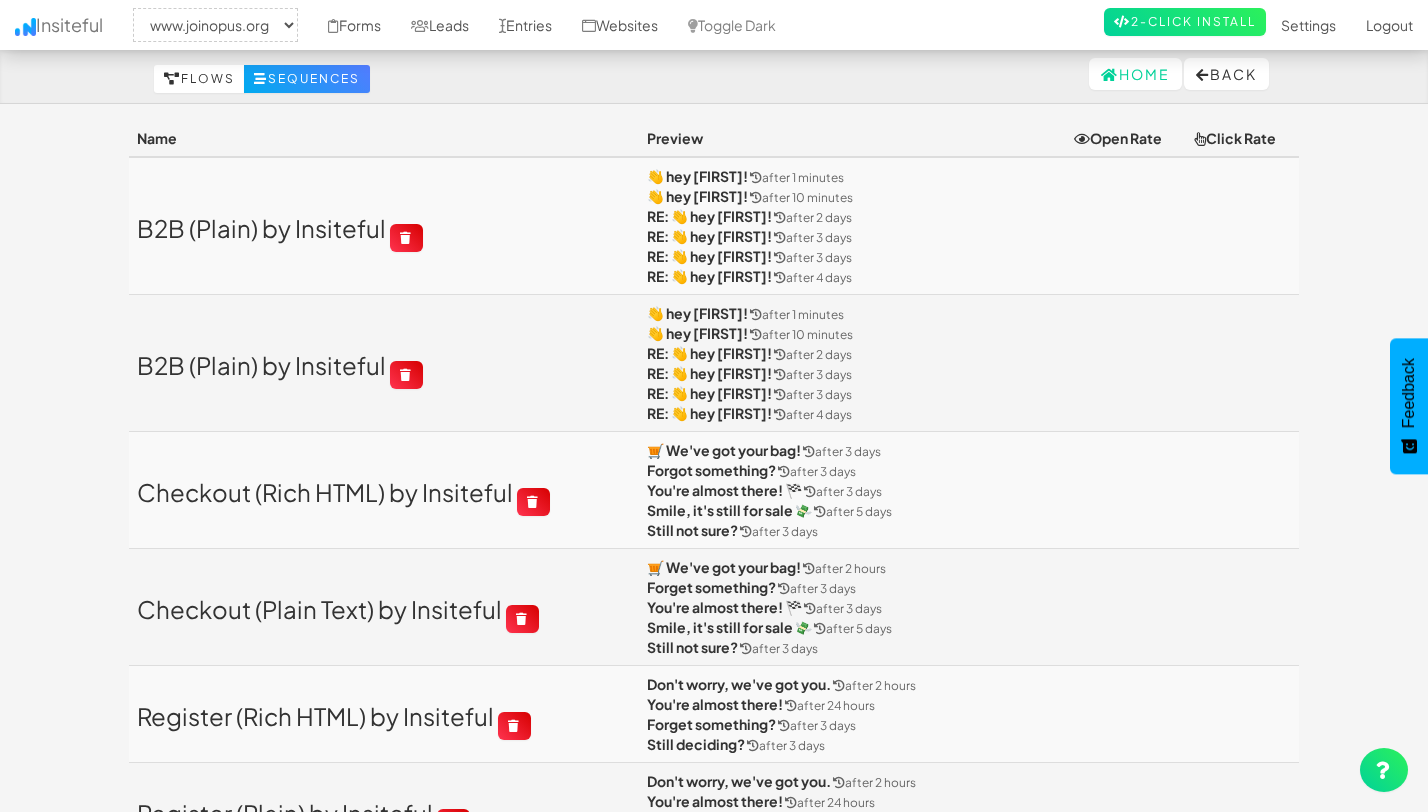 select on "2352" 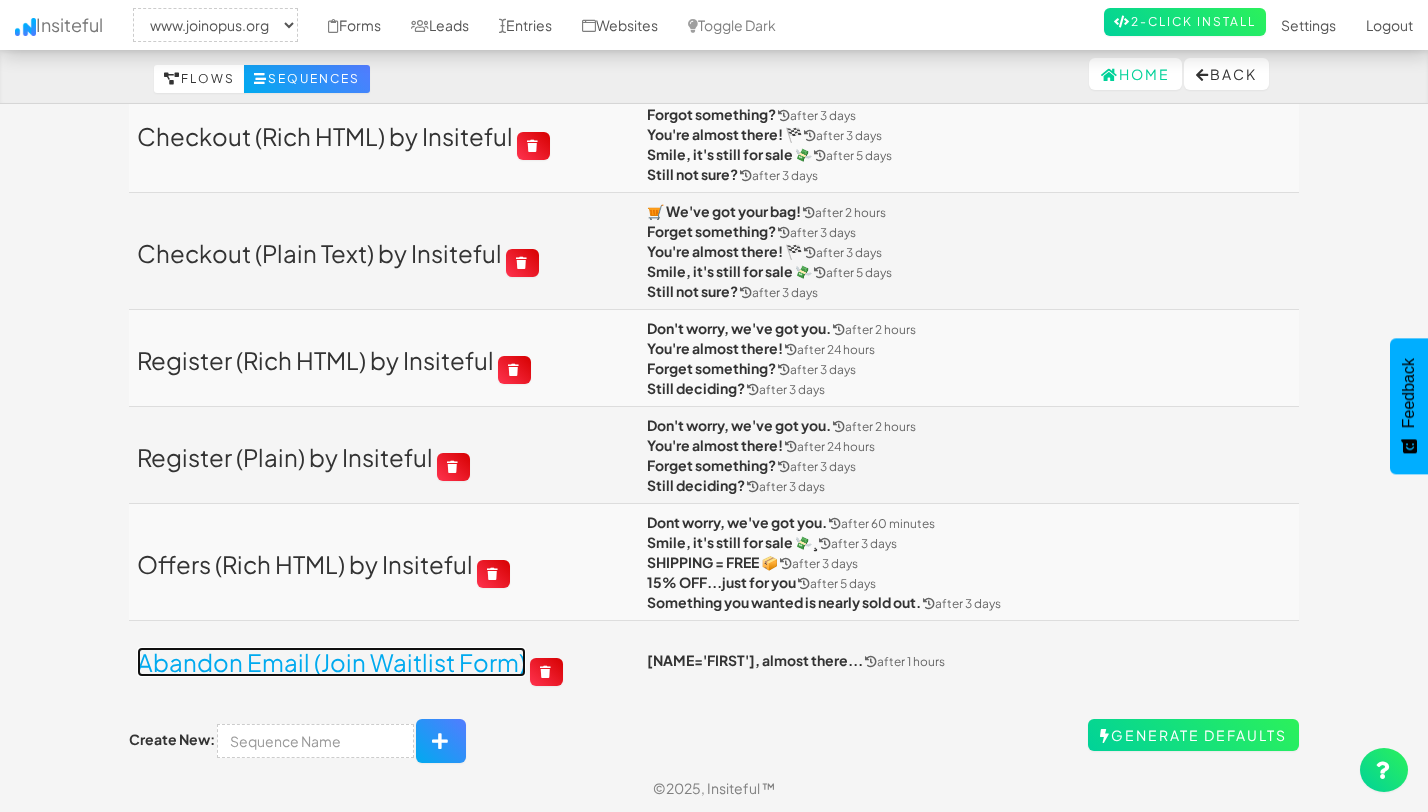 click on "Abandon Email (Join Waitlist Form)" at bounding box center [331, 662] 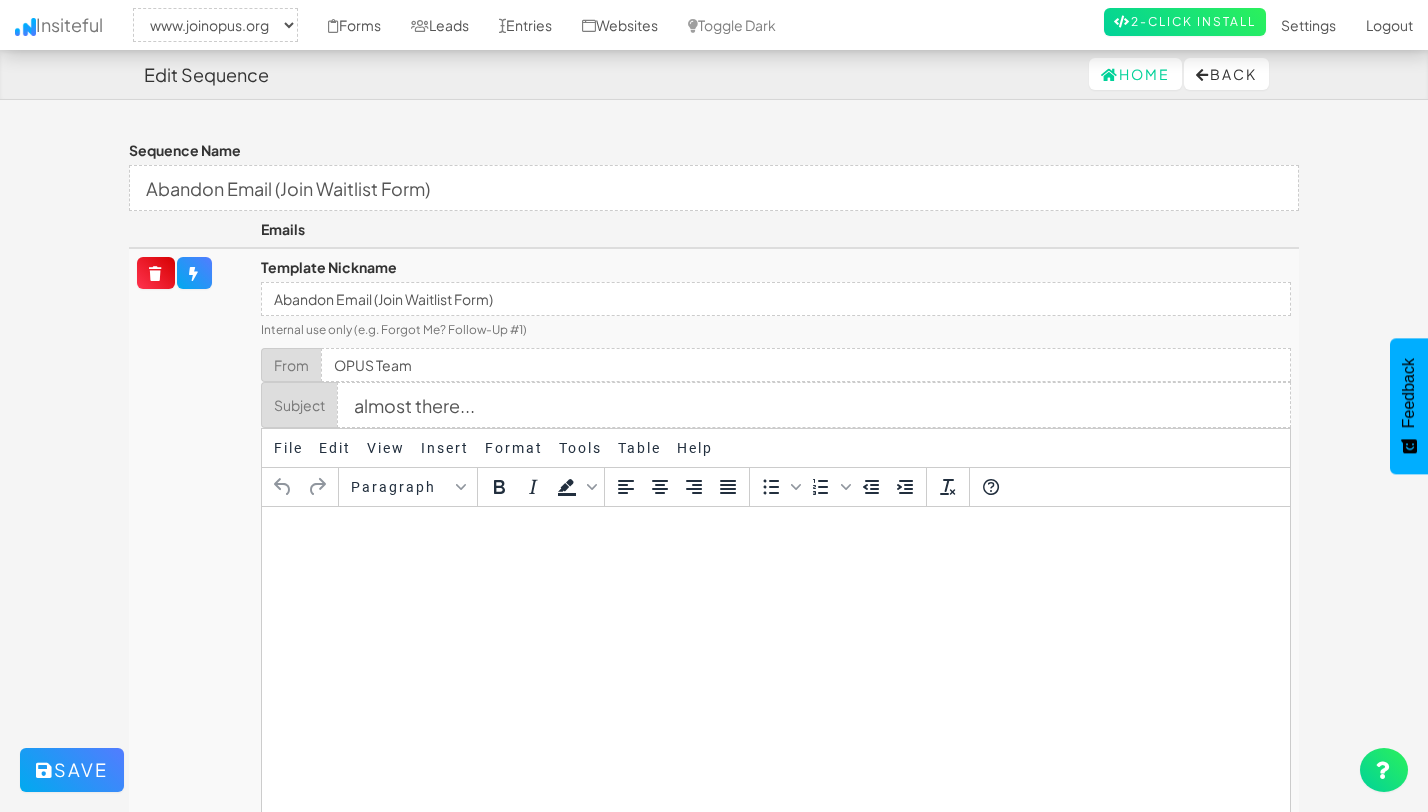 select on "2352" 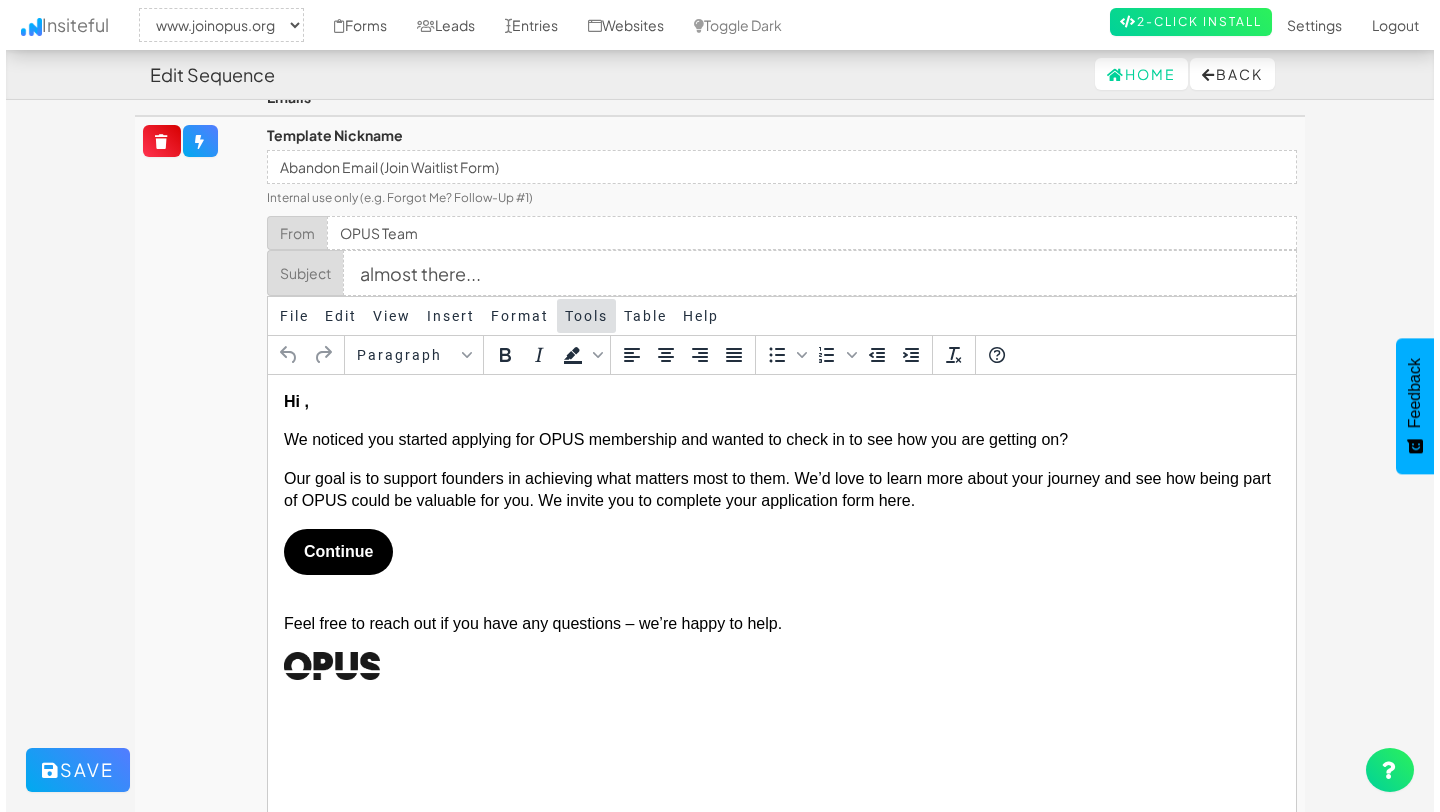 scroll, scrollTop: 134, scrollLeft: 0, axis: vertical 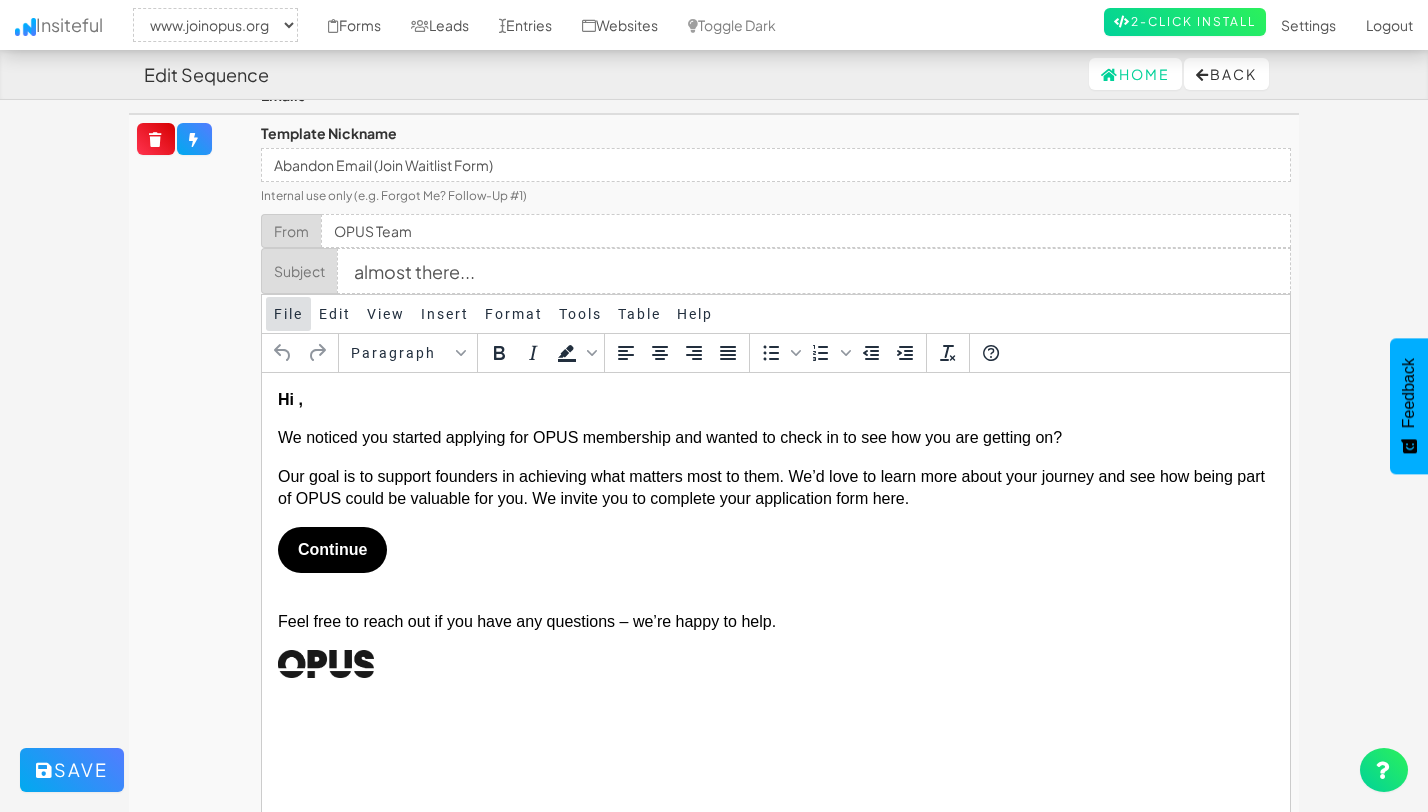 click on "File" at bounding box center (288, 314) 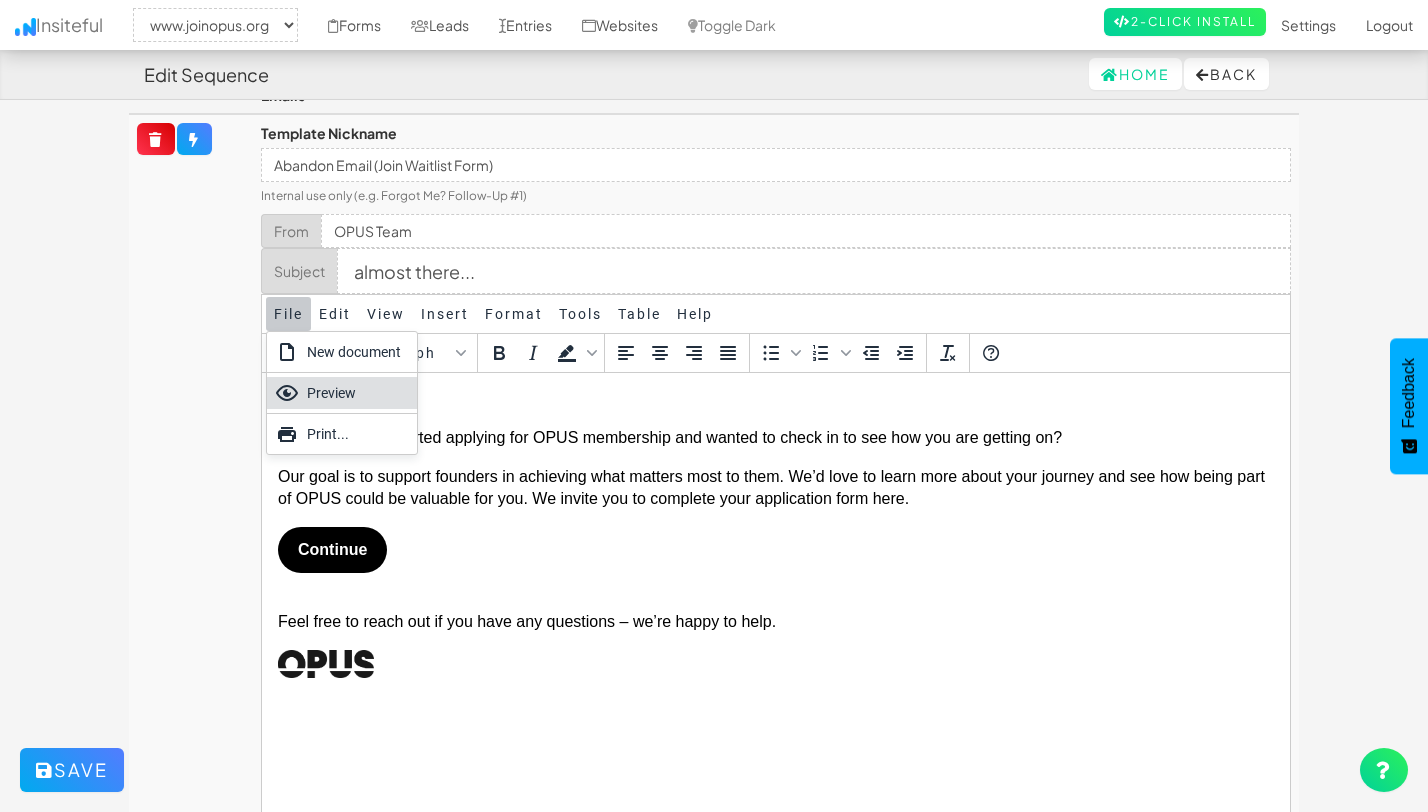 click on "Preview" at bounding box center [358, 393] 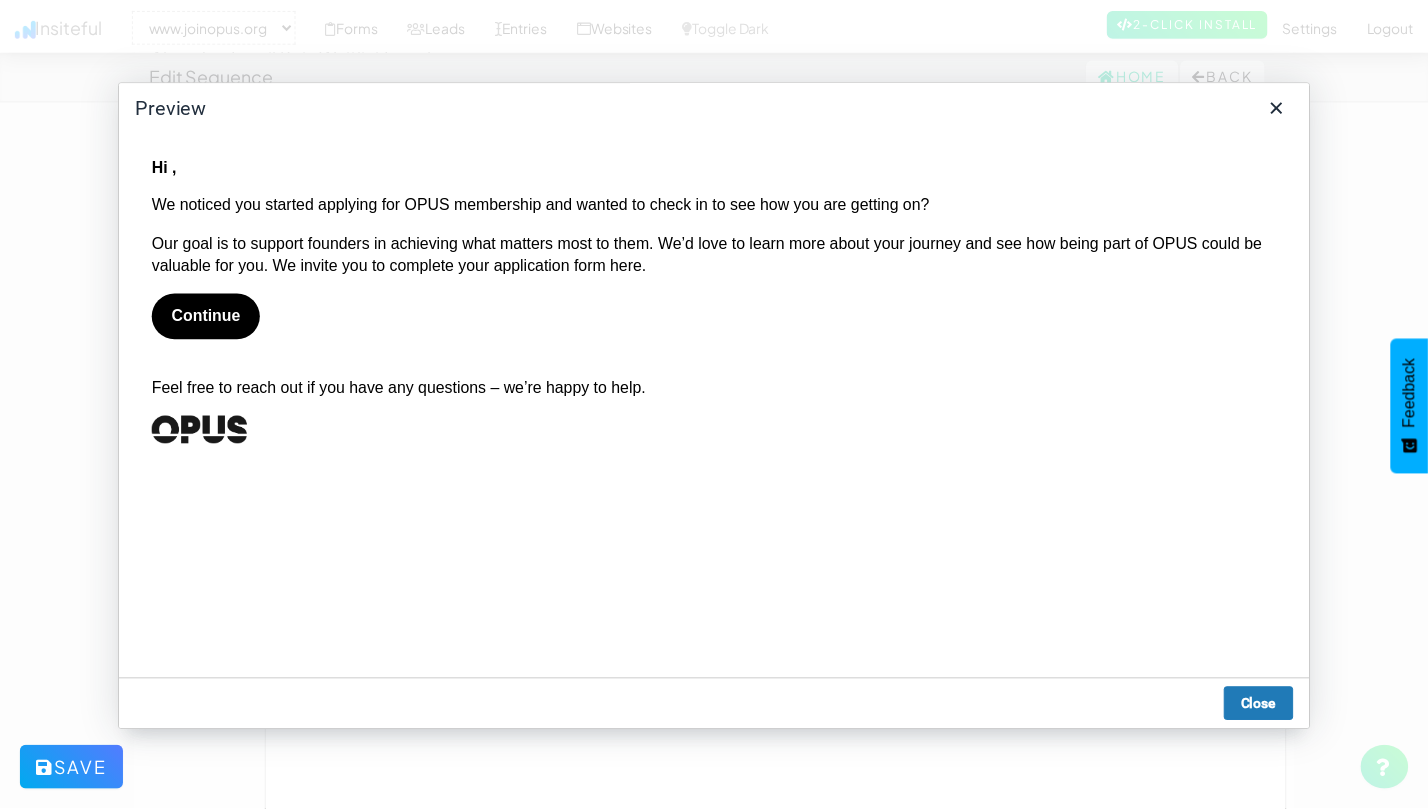 scroll, scrollTop: 0, scrollLeft: 0, axis: both 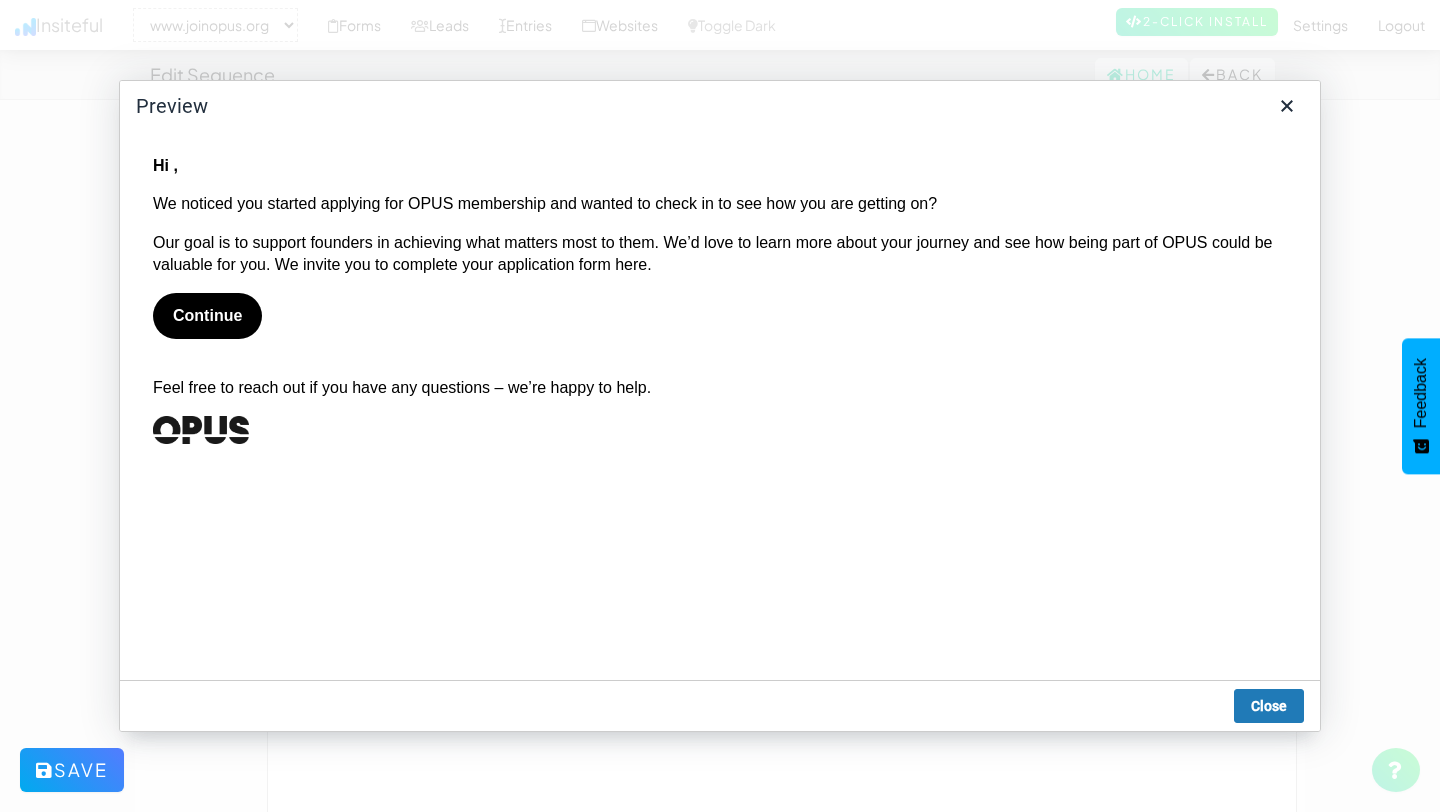 click at bounding box center [720, 406] 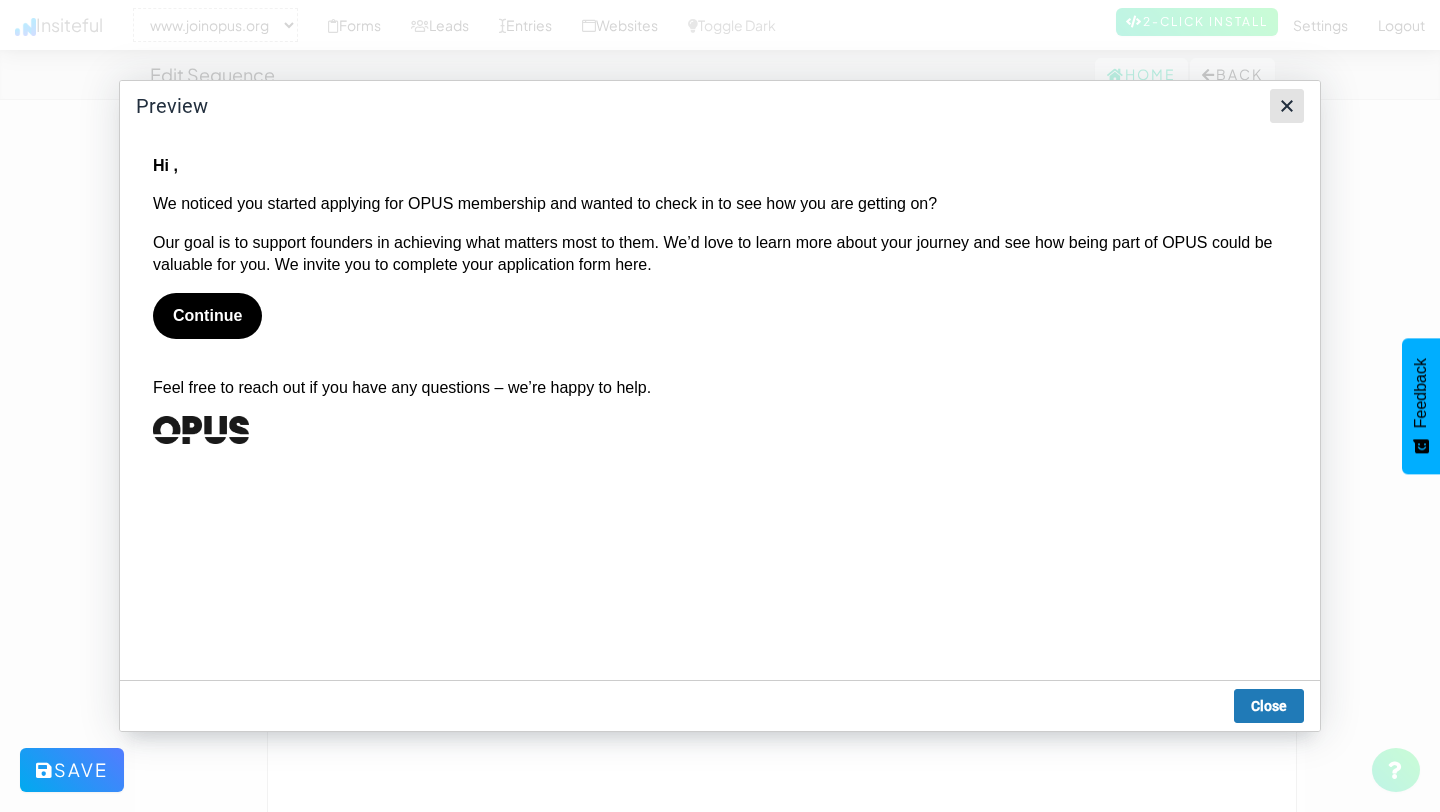 click 